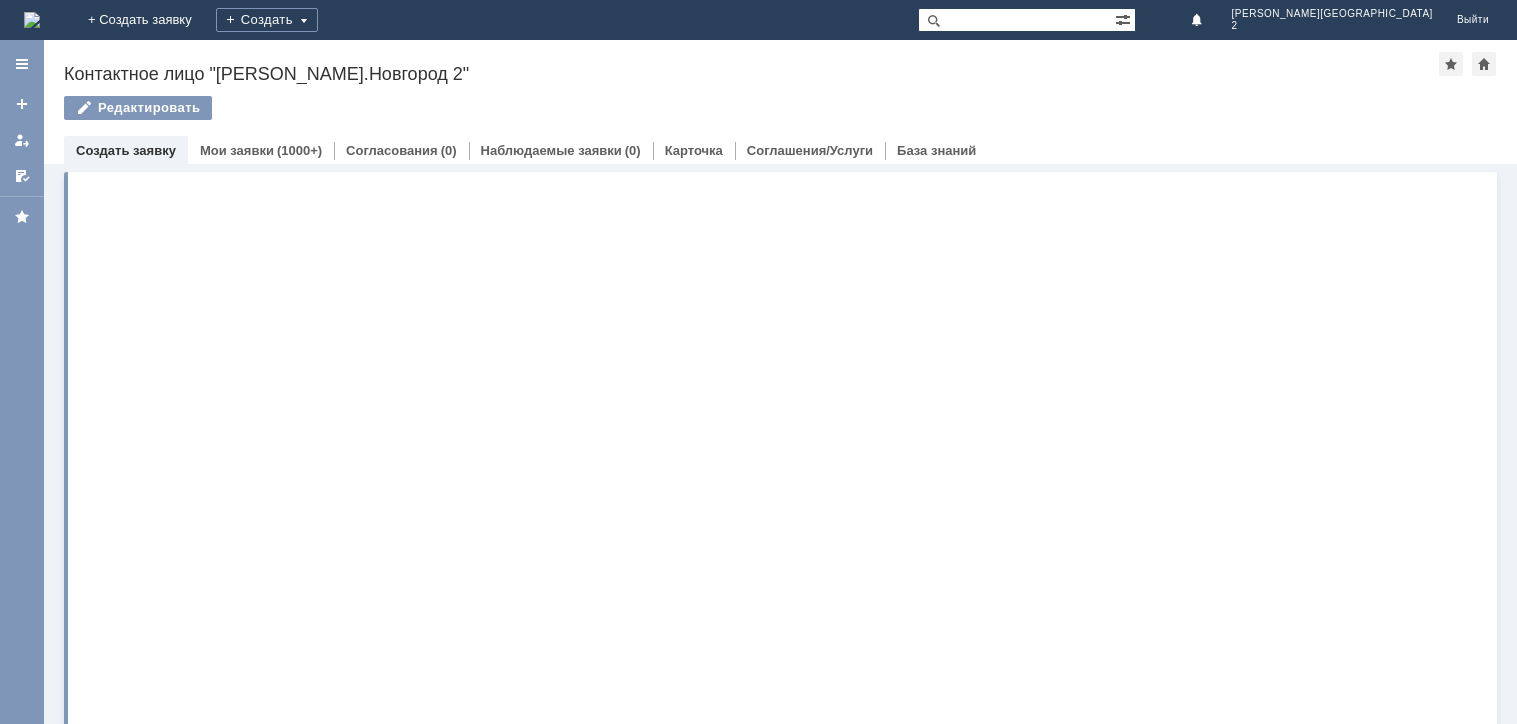 scroll, scrollTop: 0, scrollLeft: 0, axis: both 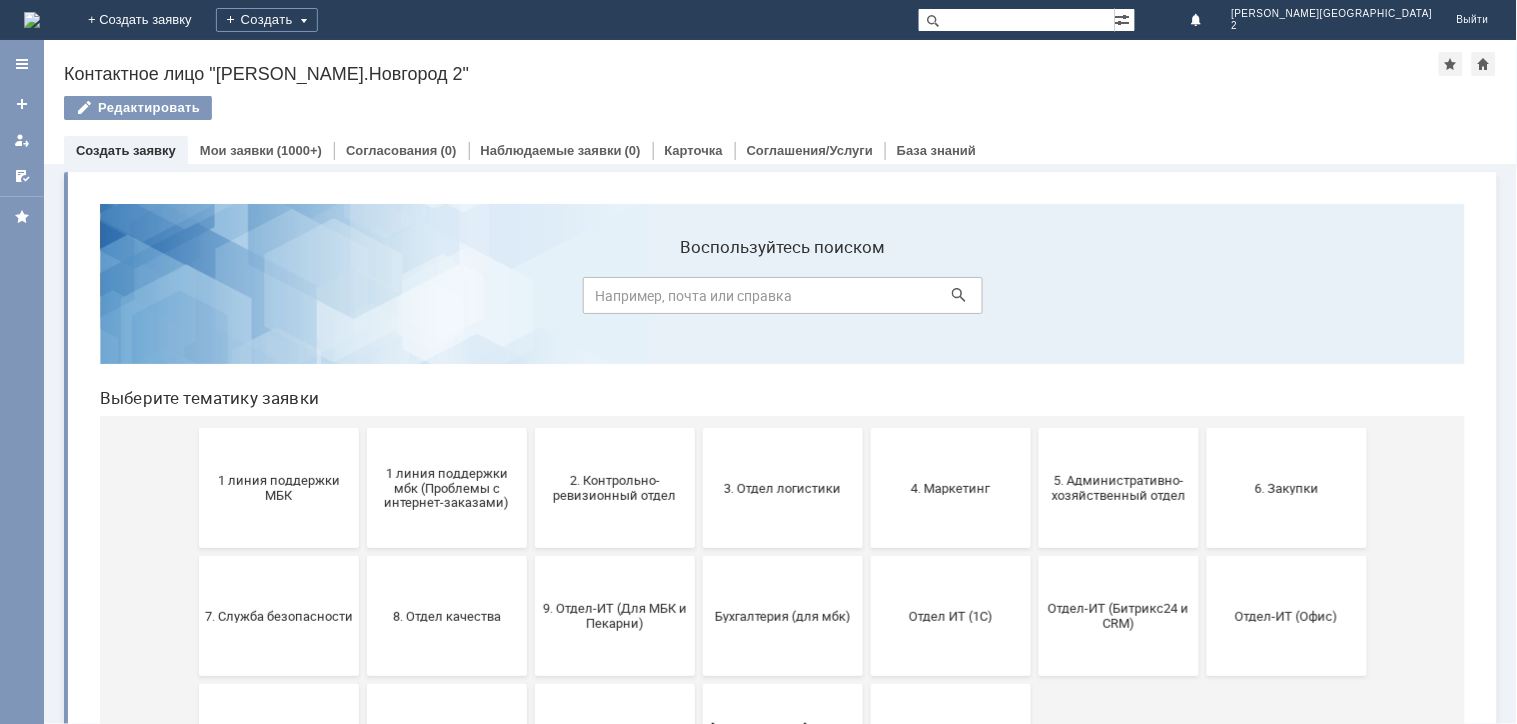 click on "1 линия поддержки МБК" at bounding box center [278, 487] 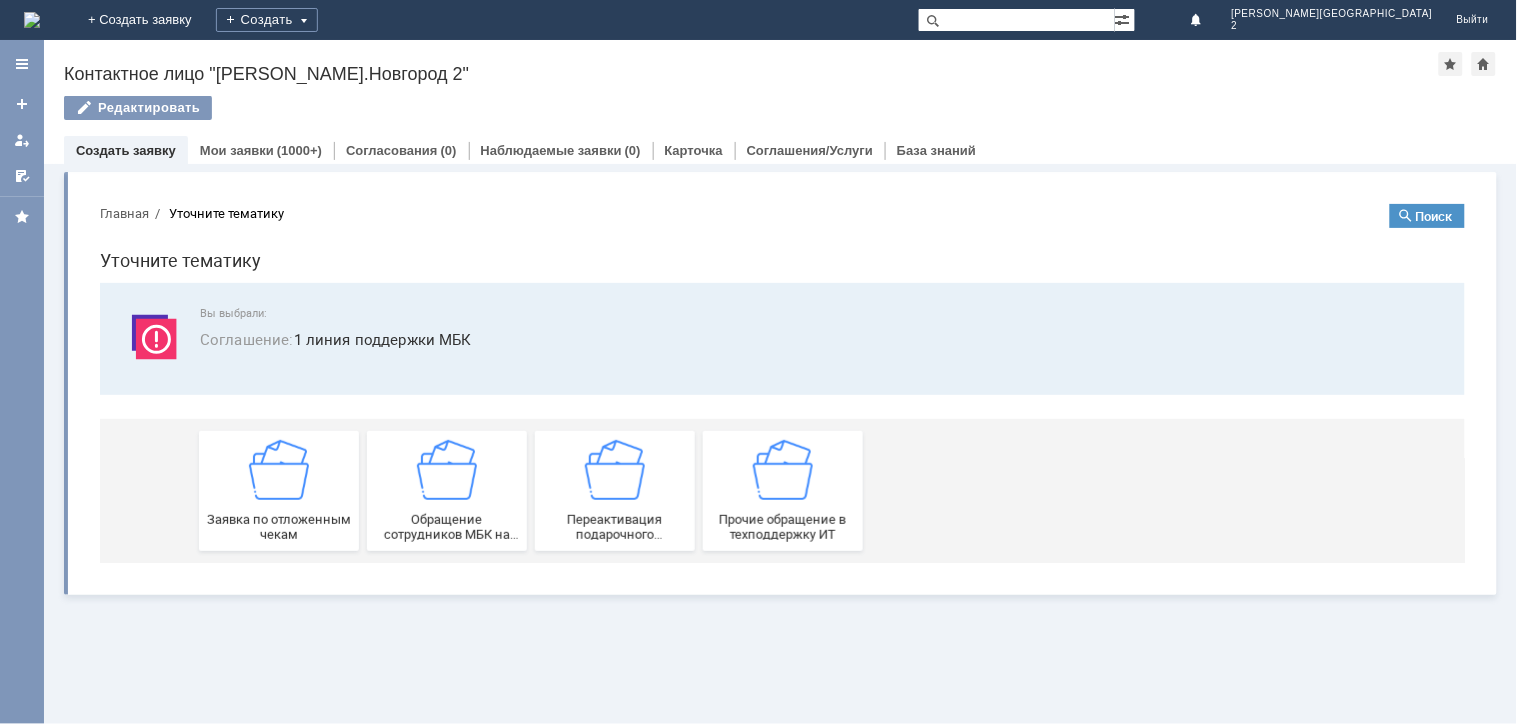 click on "Заявка по отложенным чекам" at bounding box center (278, 526) 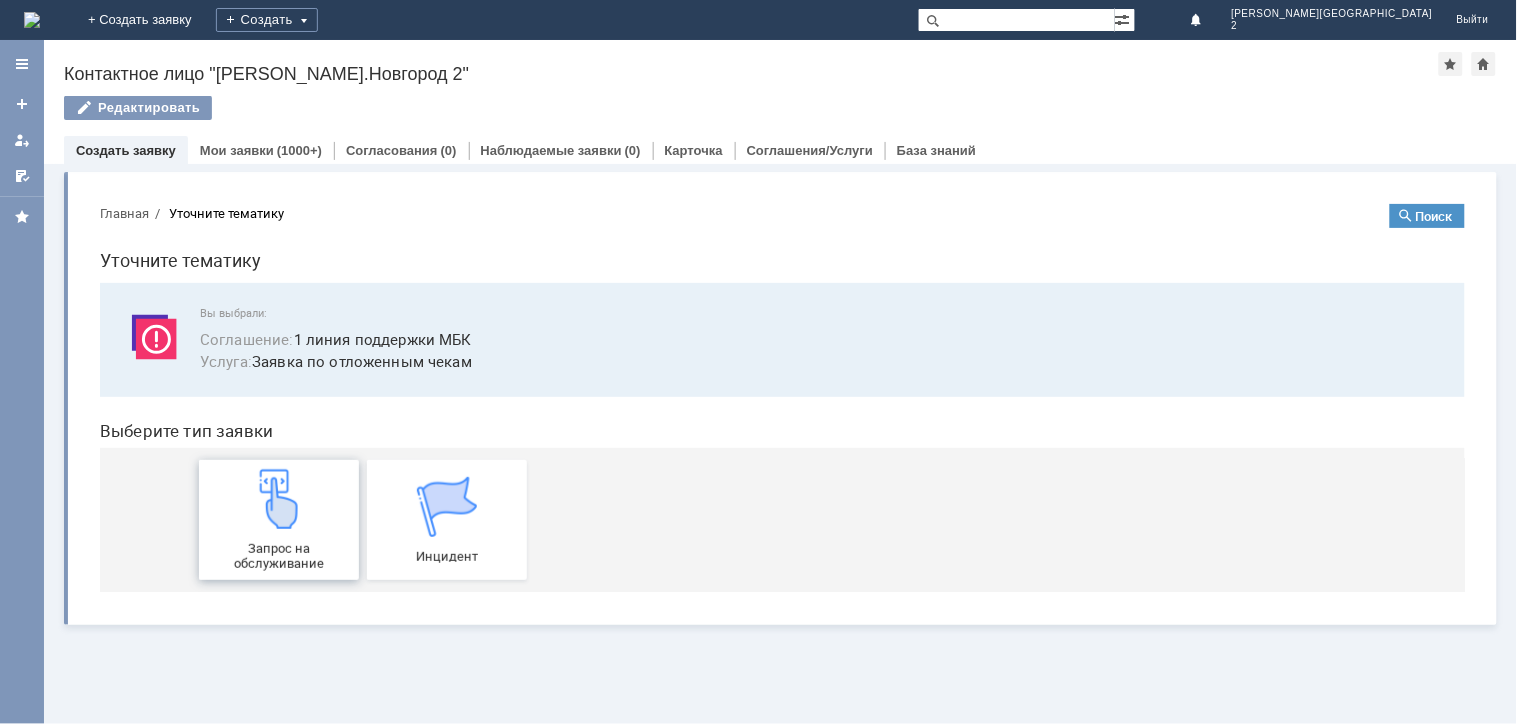 click at bounding box center (278, 498) 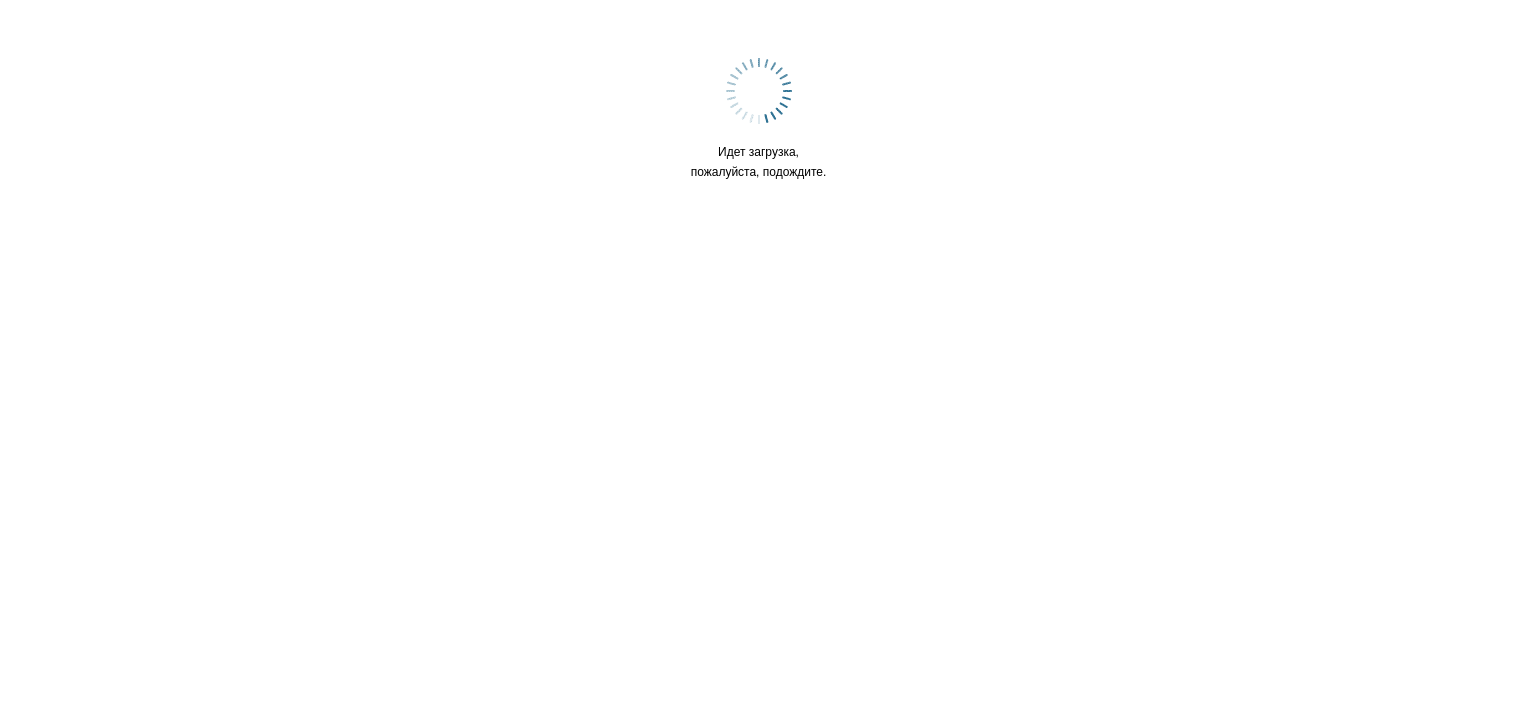 scroll, scrollTop: 0, scrollLeft: 0, axis: both 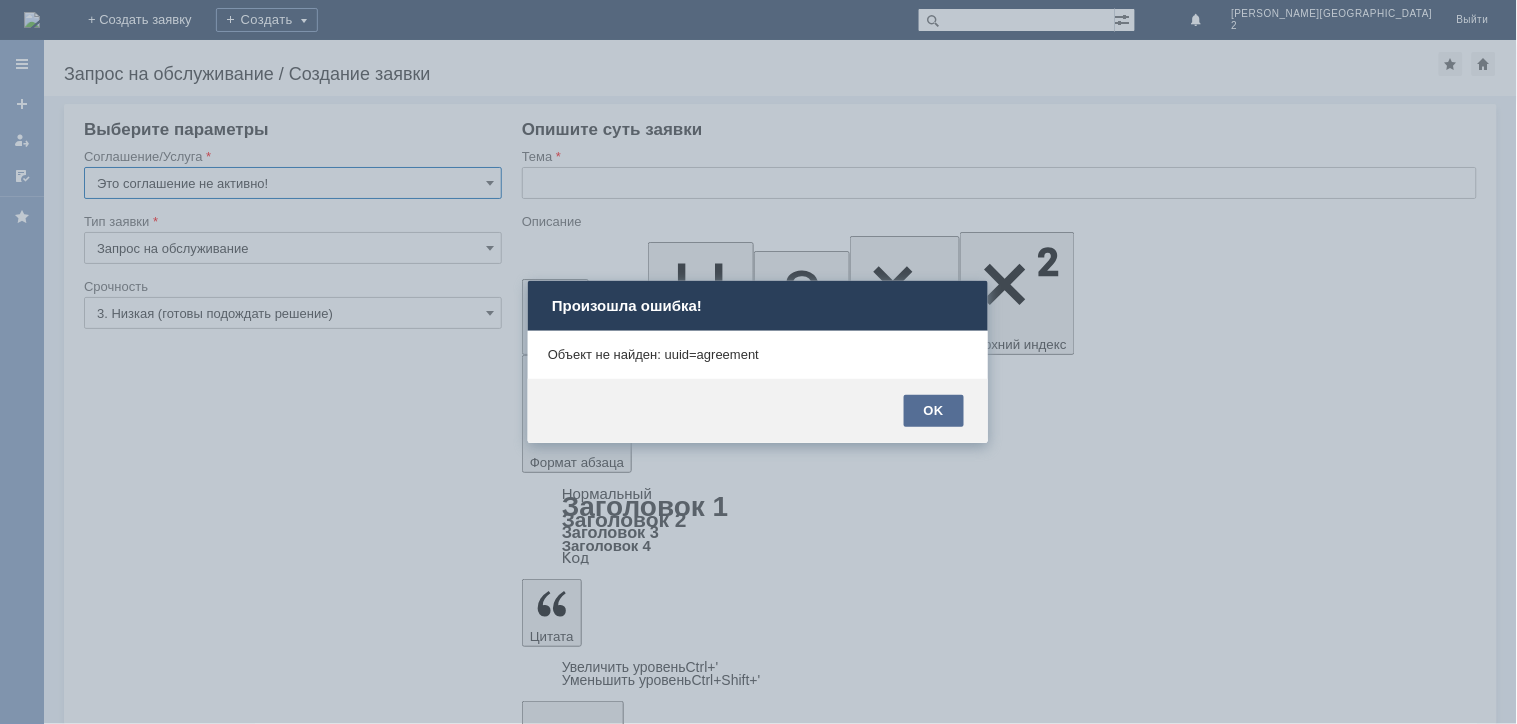 click on "OK" at bounding box center (934, 411) 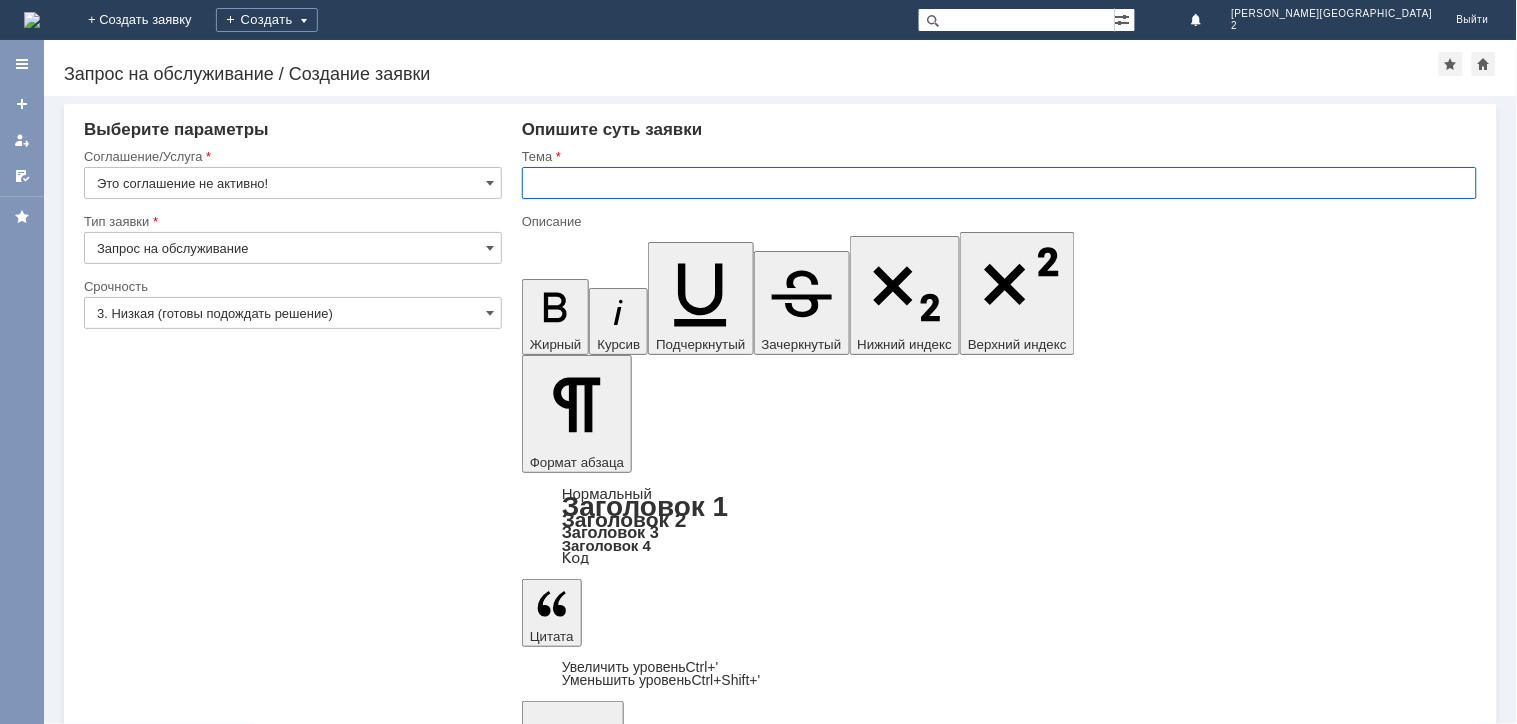 click at bounding box center (999, 183) 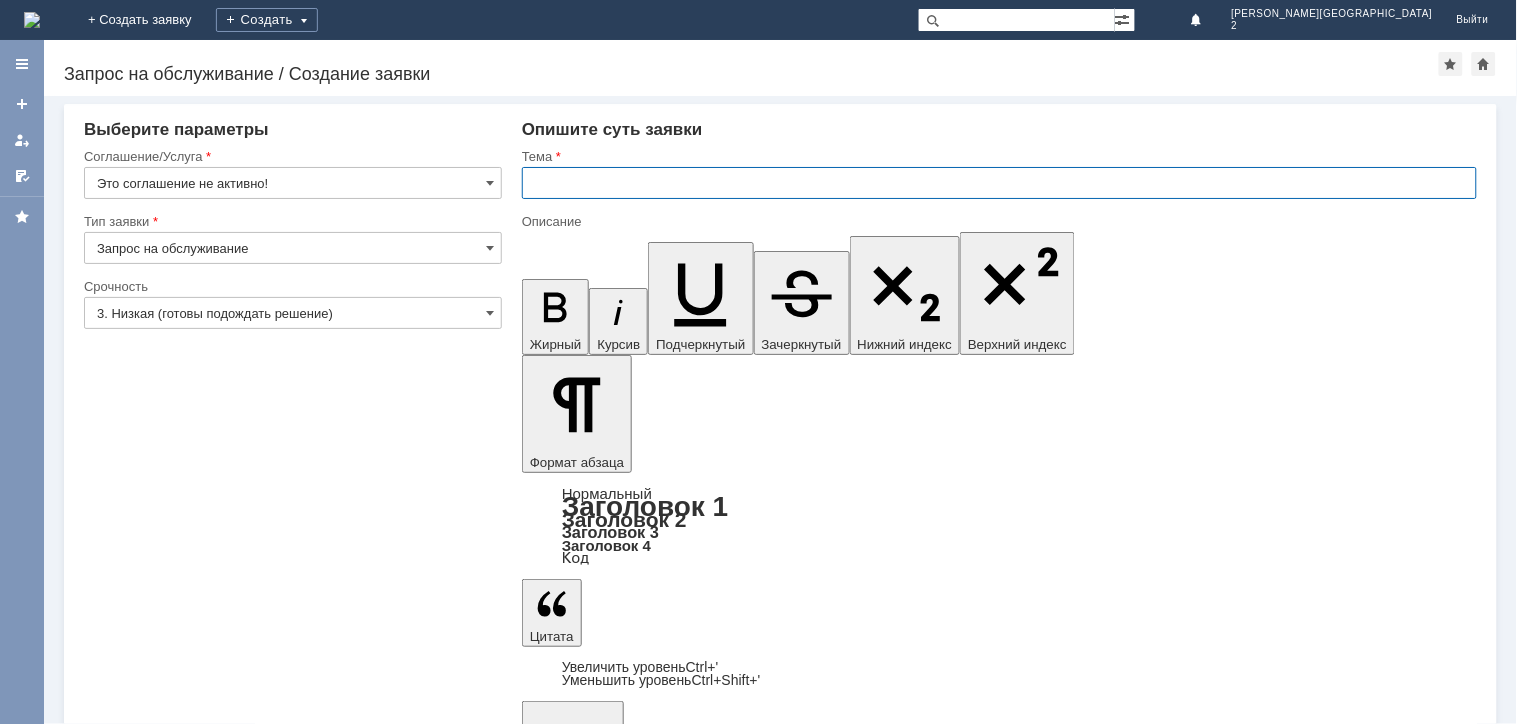click at bounding box center (32, 20) 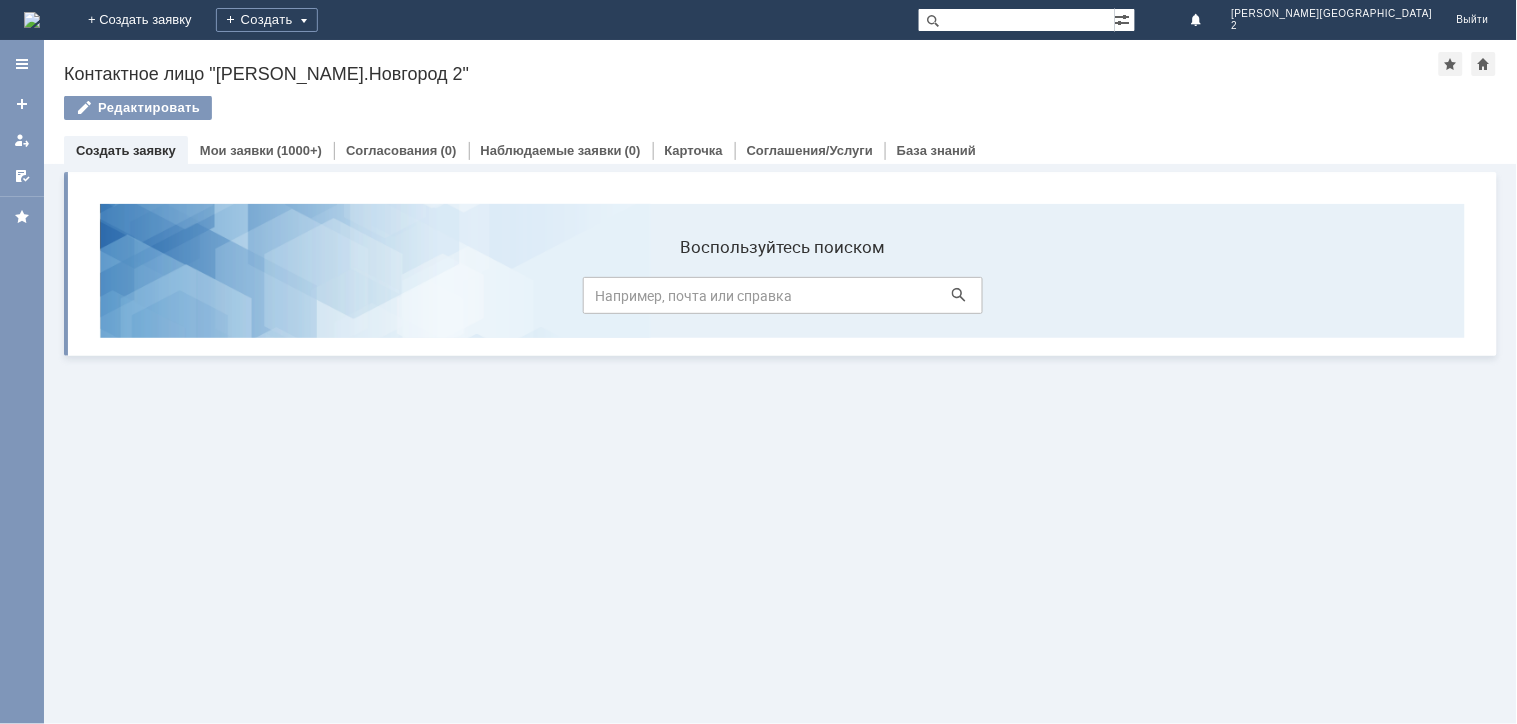 scroll, scrollTop: 0, scrollLeft: 0, axis: both 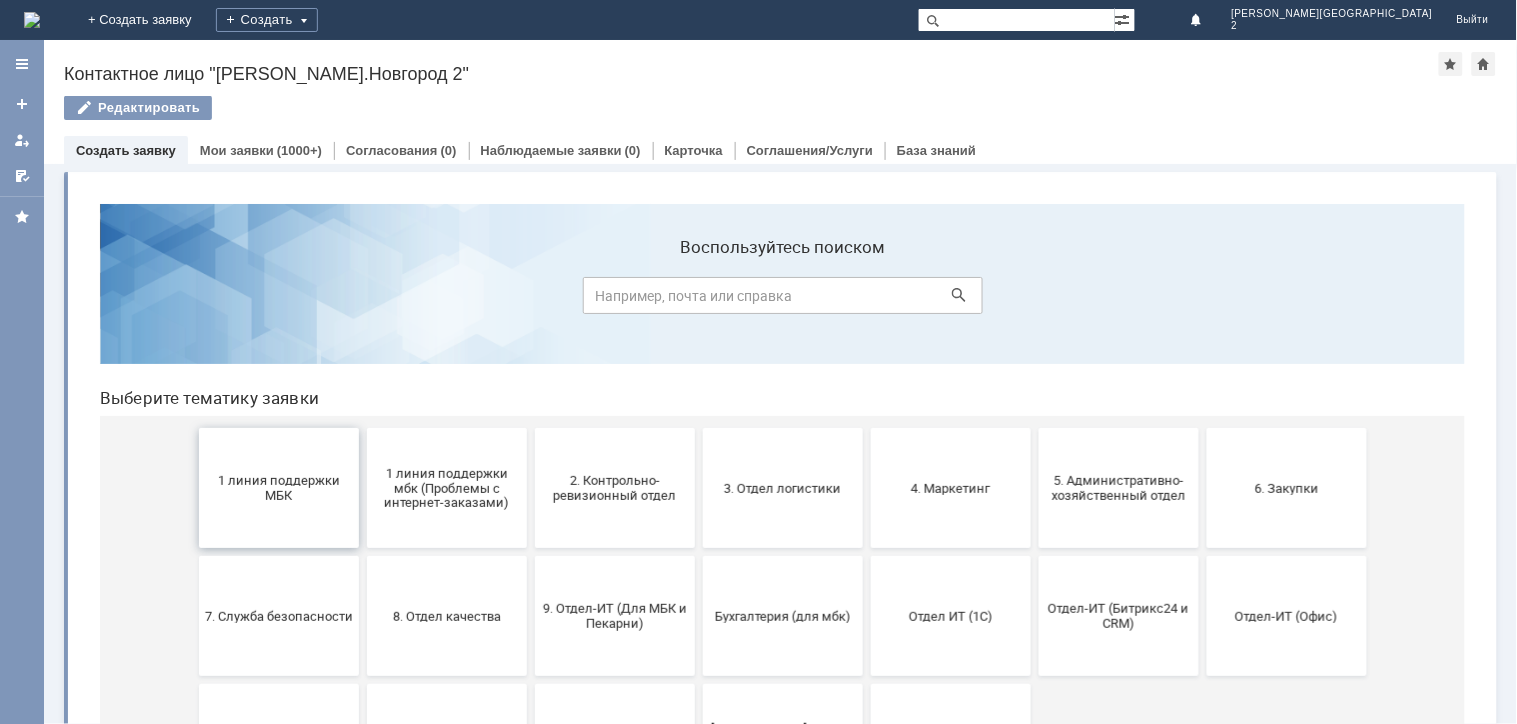 click on "1 линия поддержки МБК" at bounding box center [278, 487] 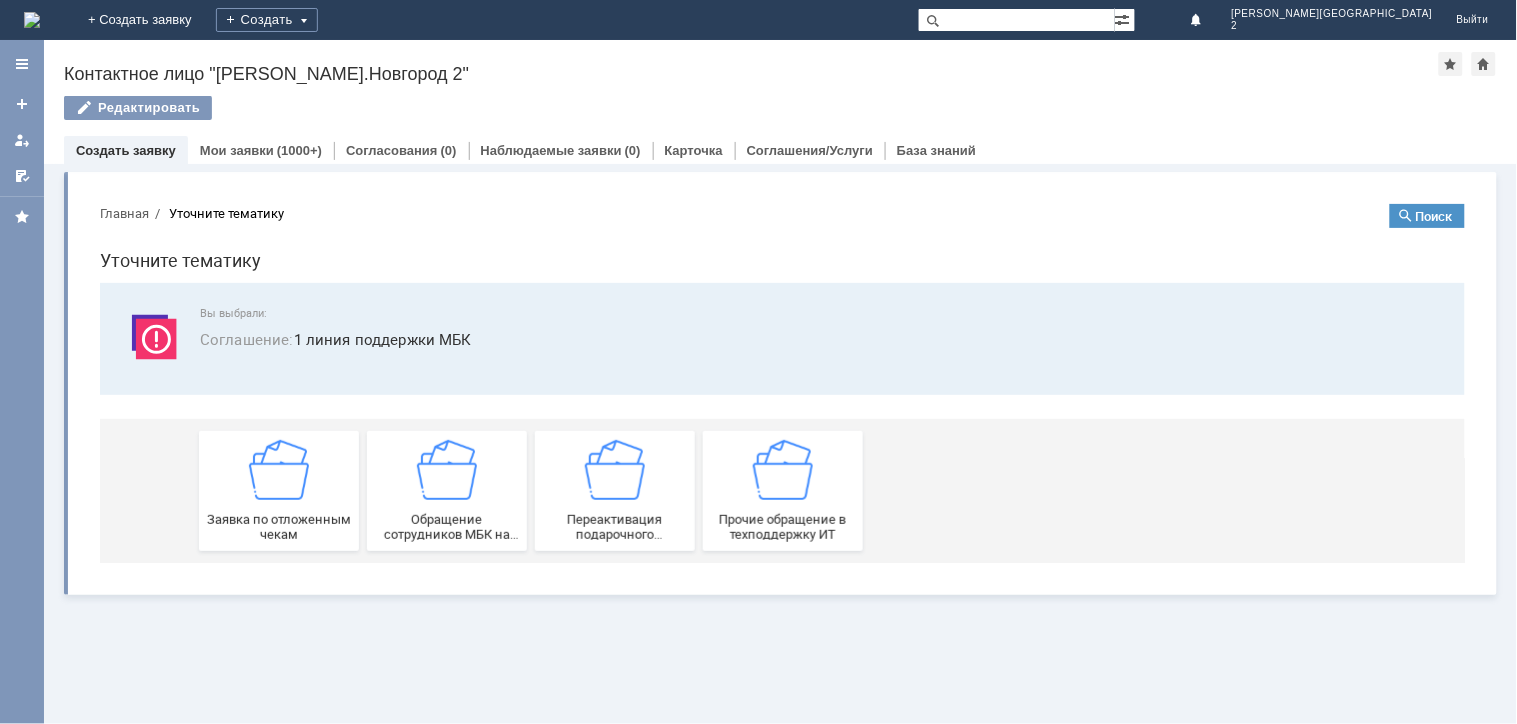 click on "Заявка по отложенным чекам" at bounding box center (278, 490) 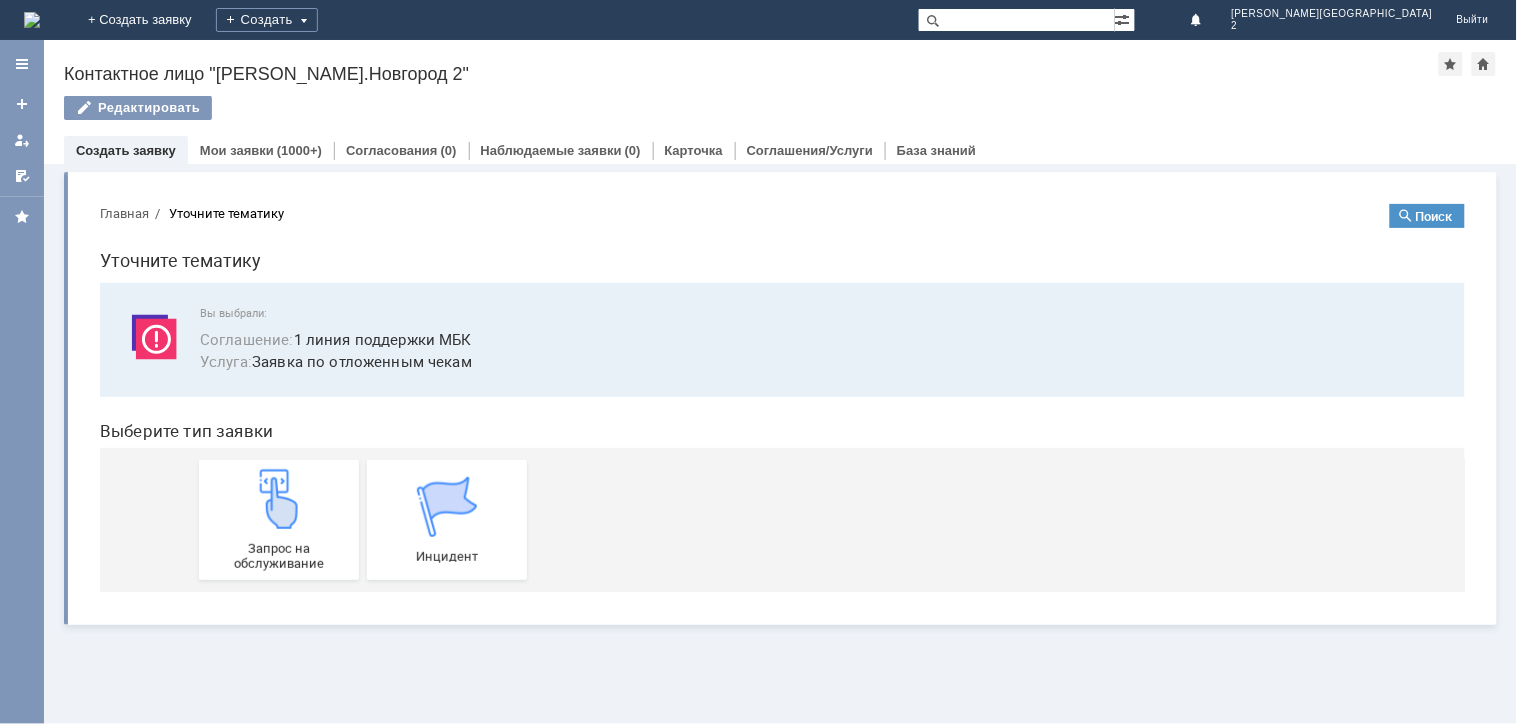 click at bounding box center [278, 498] 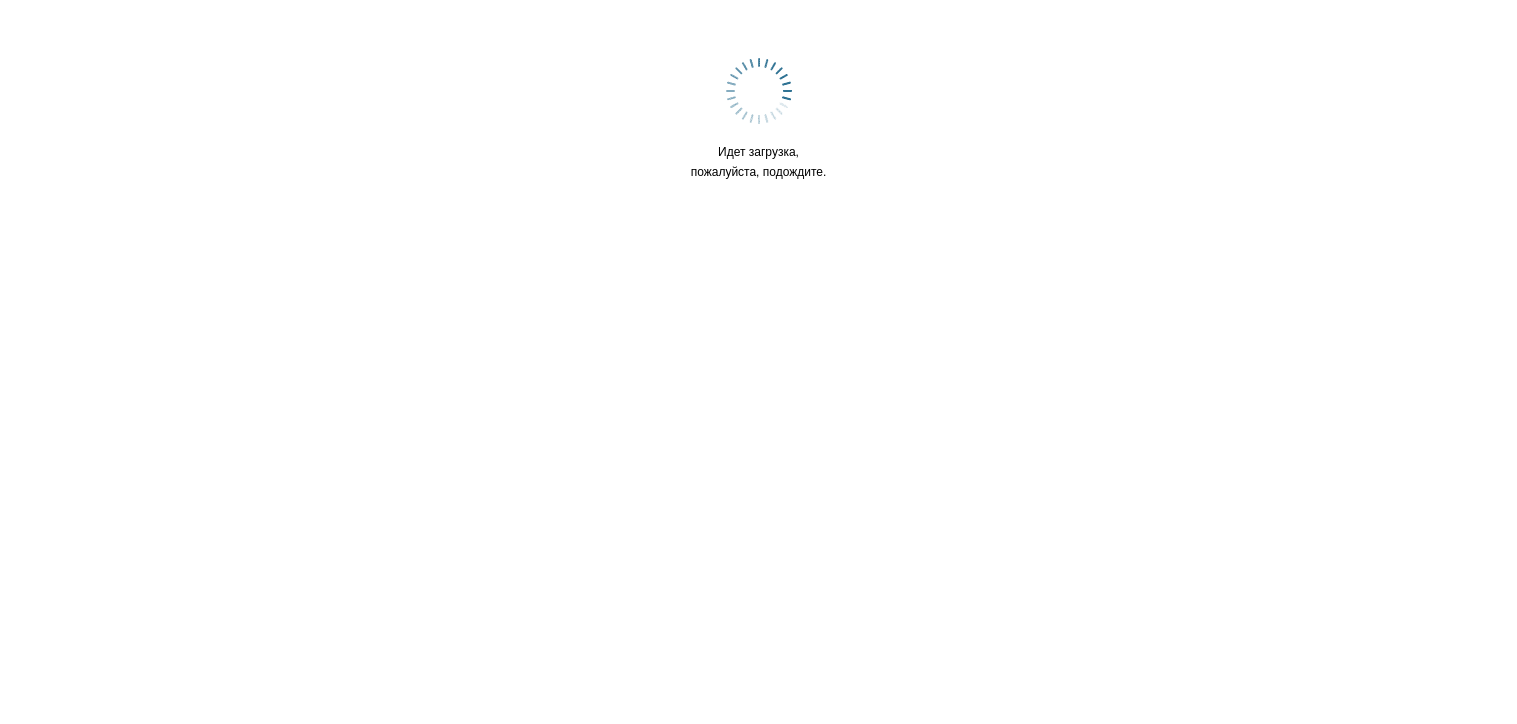 scroll, scrollTop: 0, scrollLeft: 0, axis: both 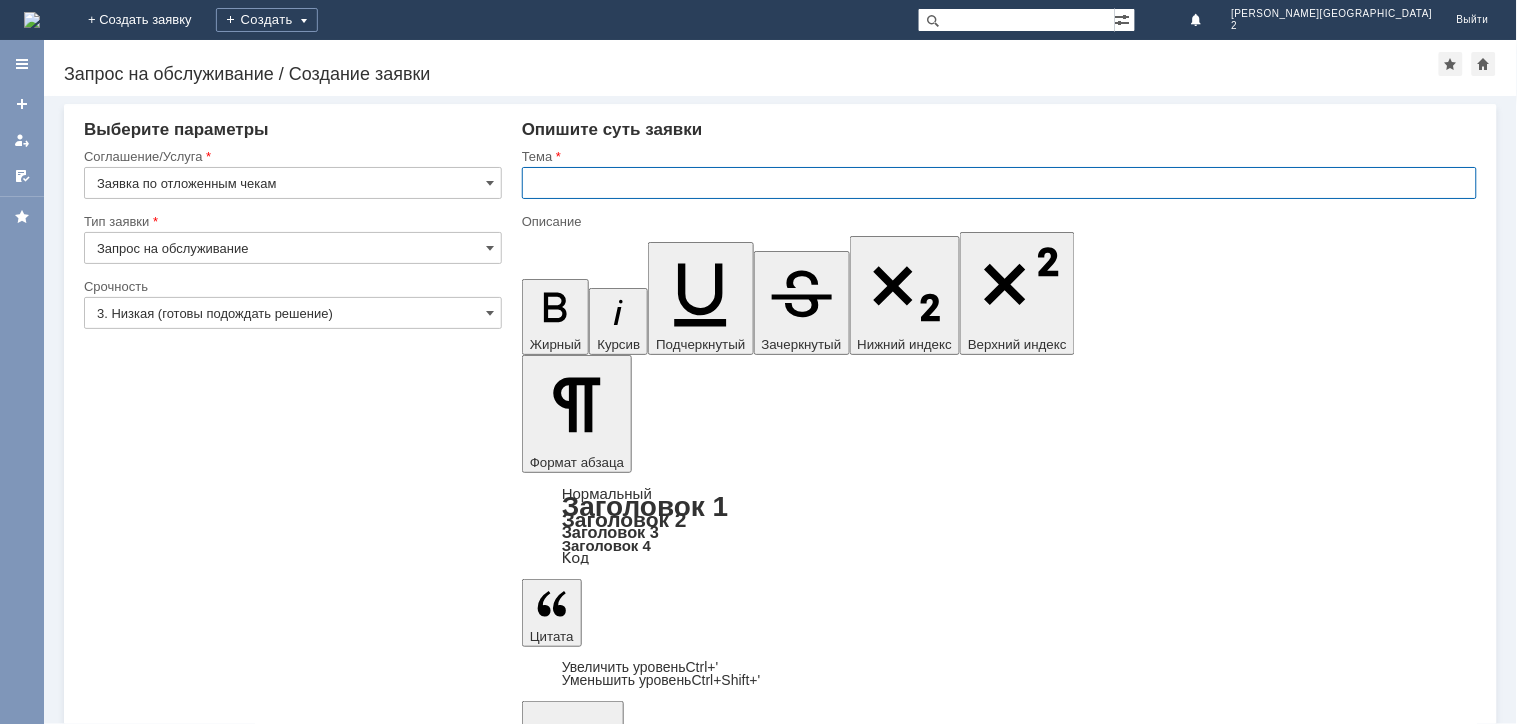 drag, startPoint x: 646, startPoint y: 180, endPoint x: 655, endPoint y: 264, distance: 84.48077 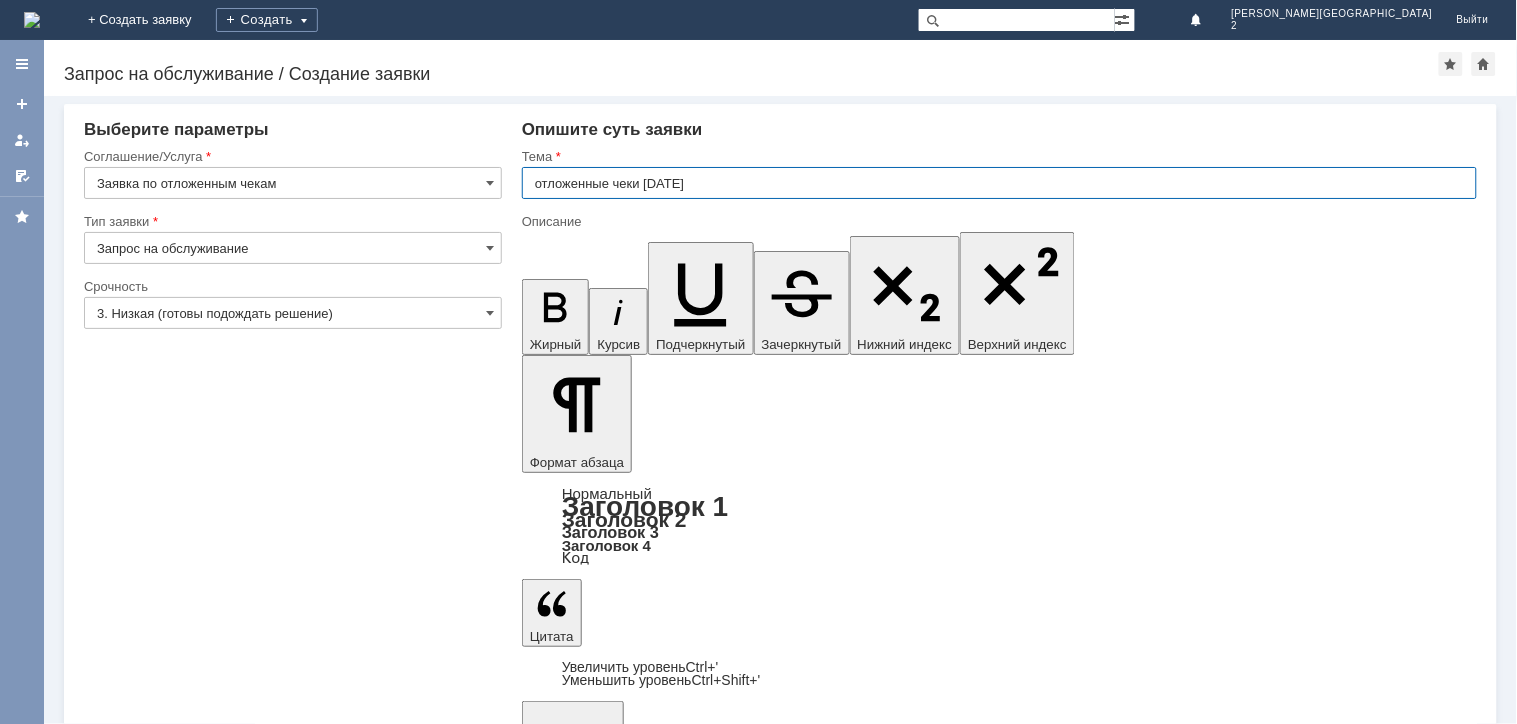 type on "отложенные чеки 16.07.2025" 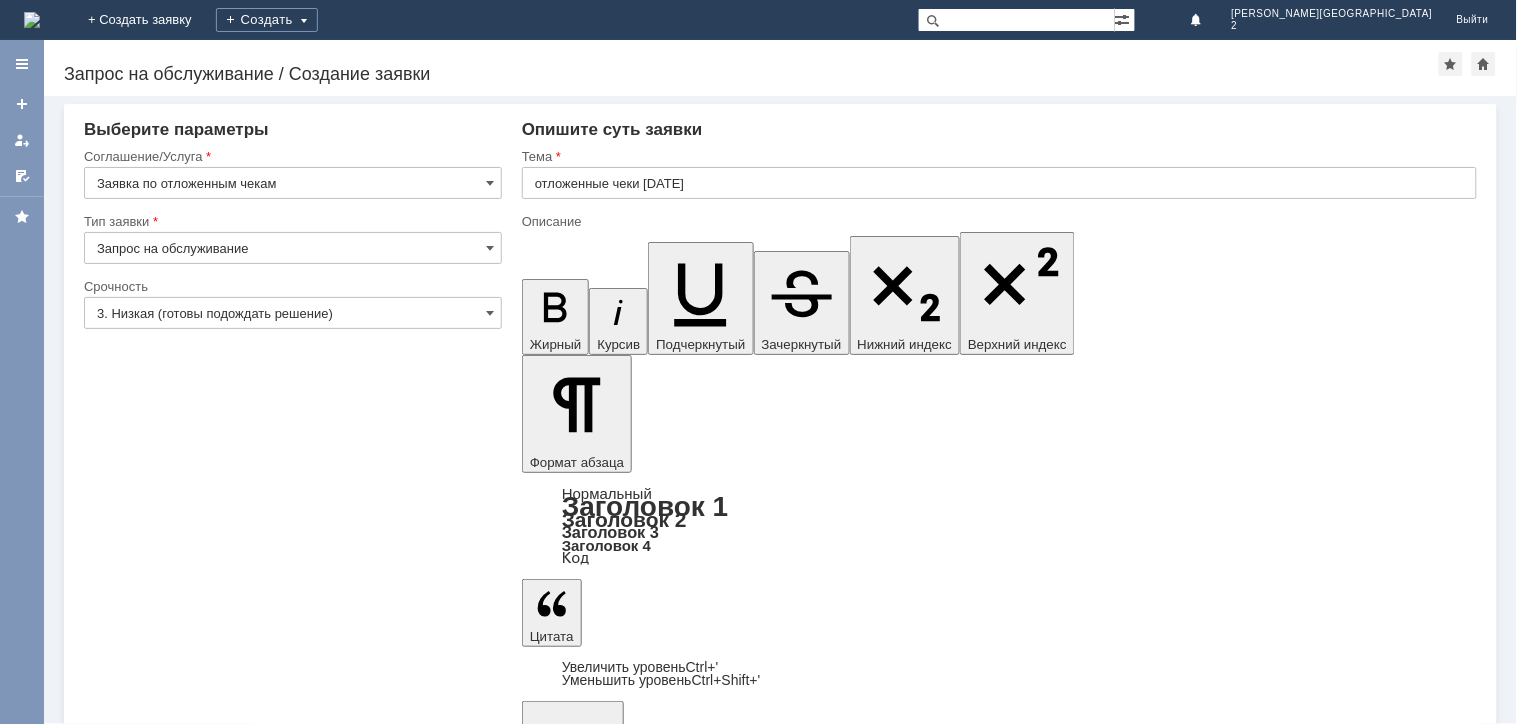 type 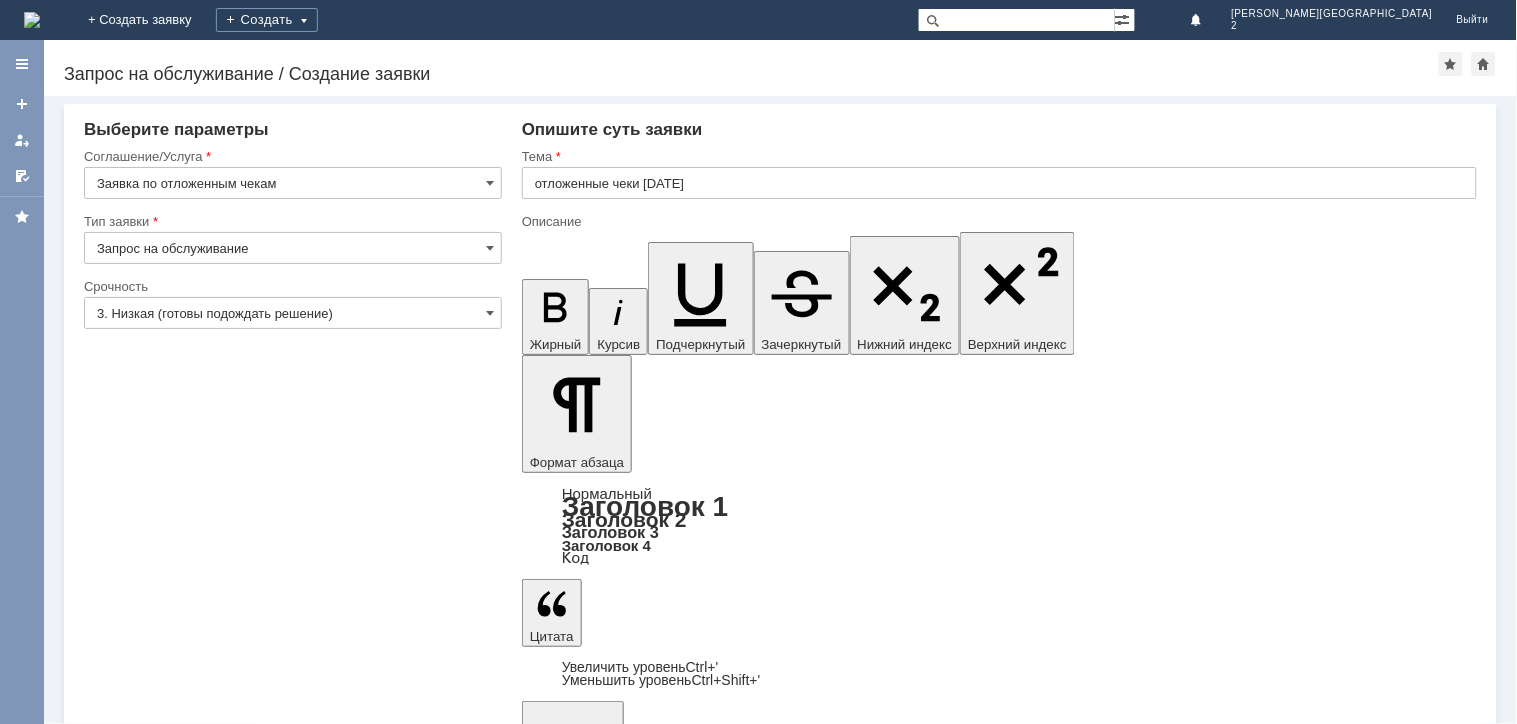 scroll, scrollTop: 390, scrollLeft: 5, axis: both 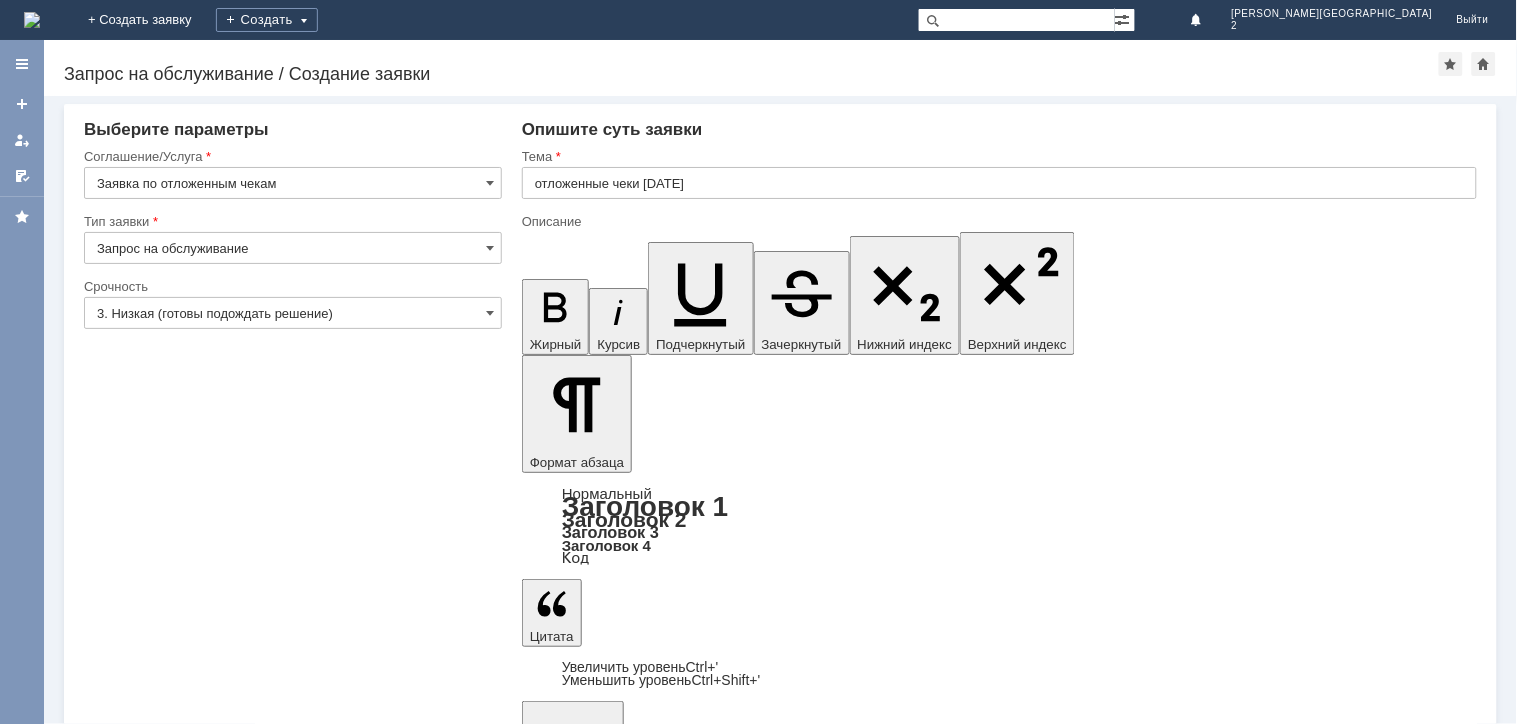 click on "прошу удалит ьотложенные чеки 16.07.2025" at bounding box center (684, 5886) 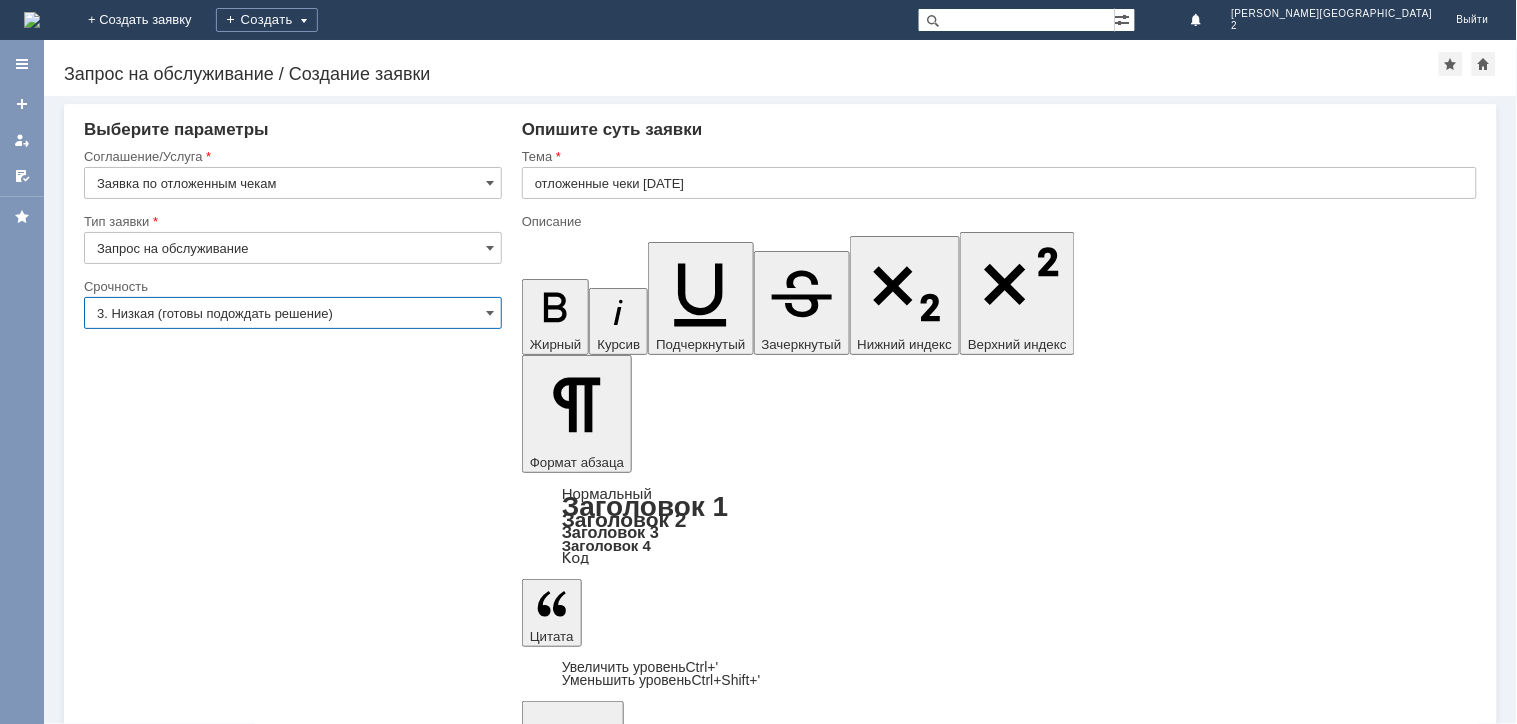 drag, startPoint x: 457, startPoint y: 311, endPoint x: 445, endPoint y: 325, distance: 18.439089 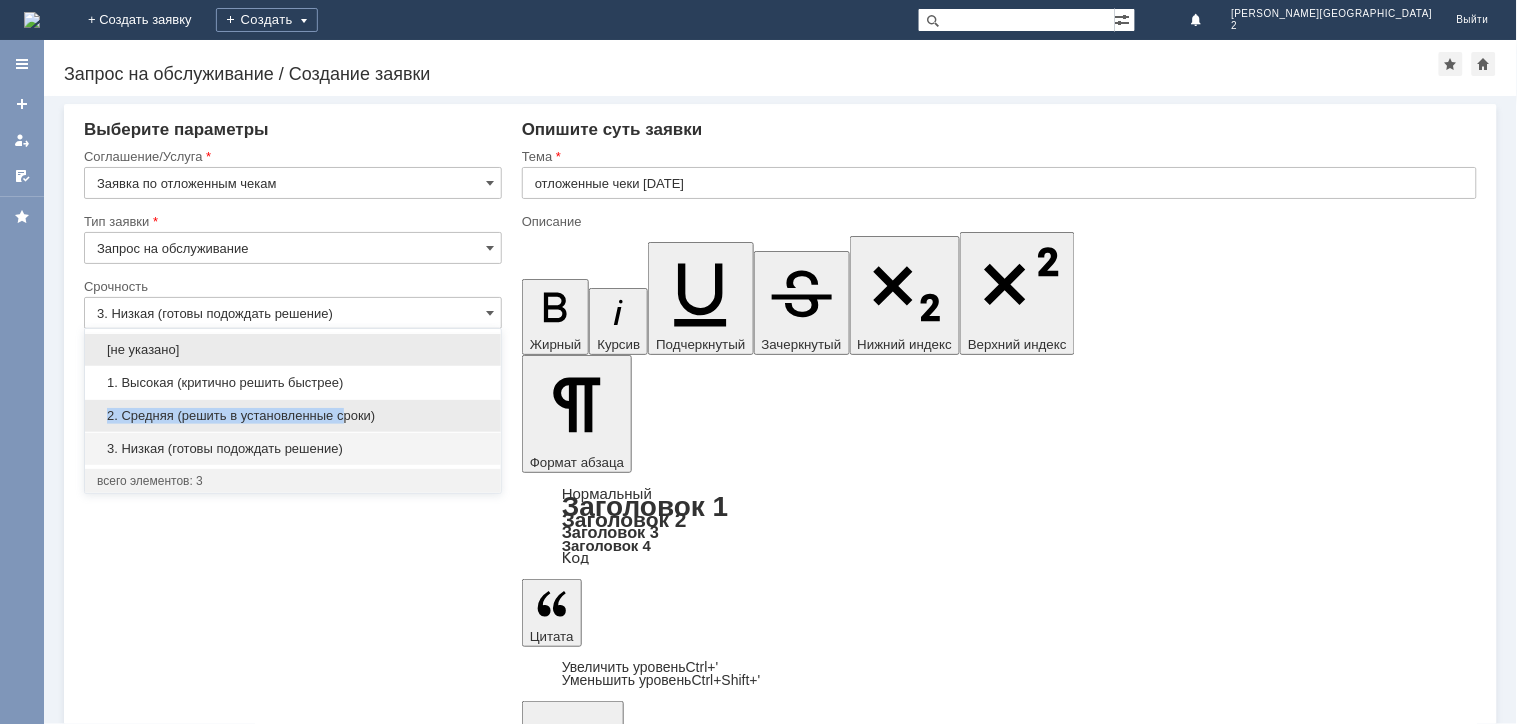 drag, startPoint x: 445, startPoint y: 325, endPoint x: 342, endPoint y: 416, distance: 137.4409 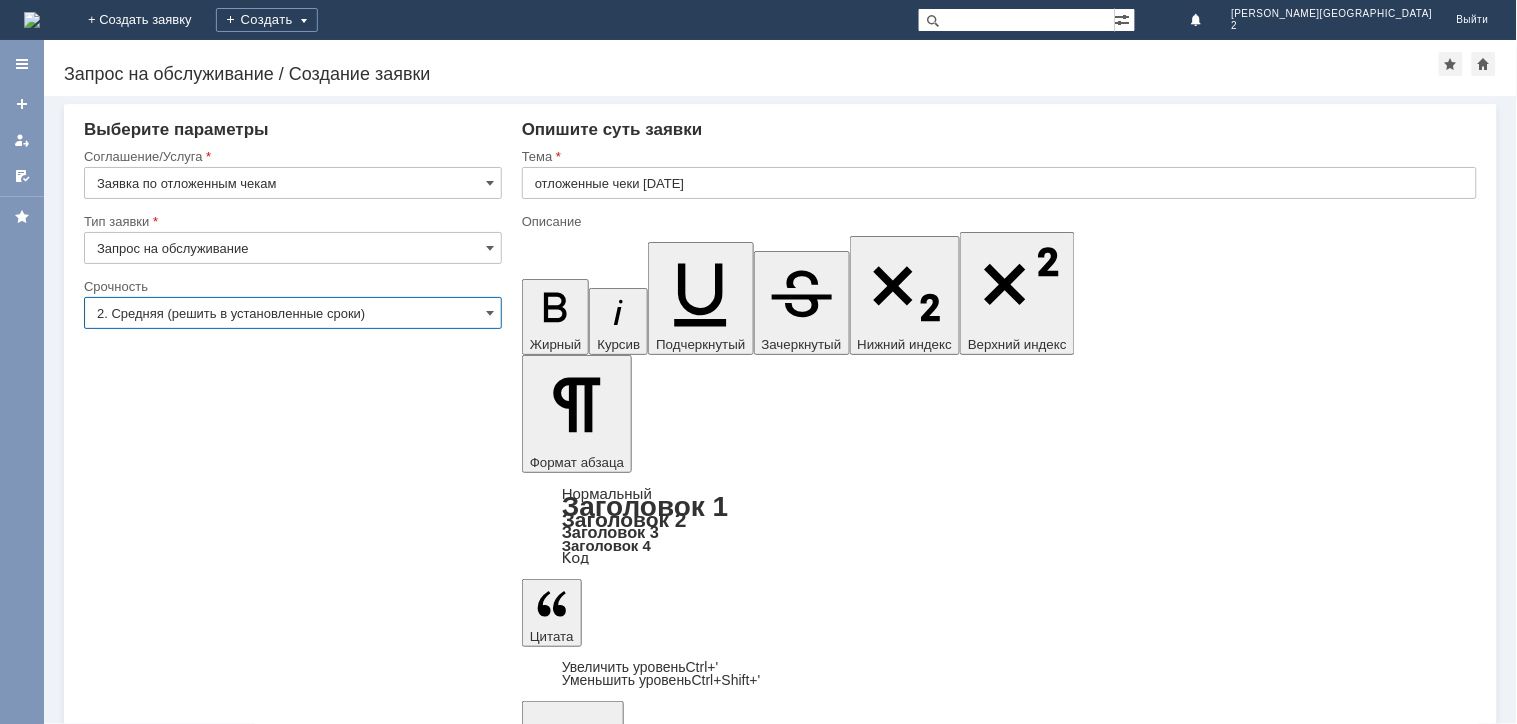 click on "Добавить файл" at bounding box center (598, 6050) 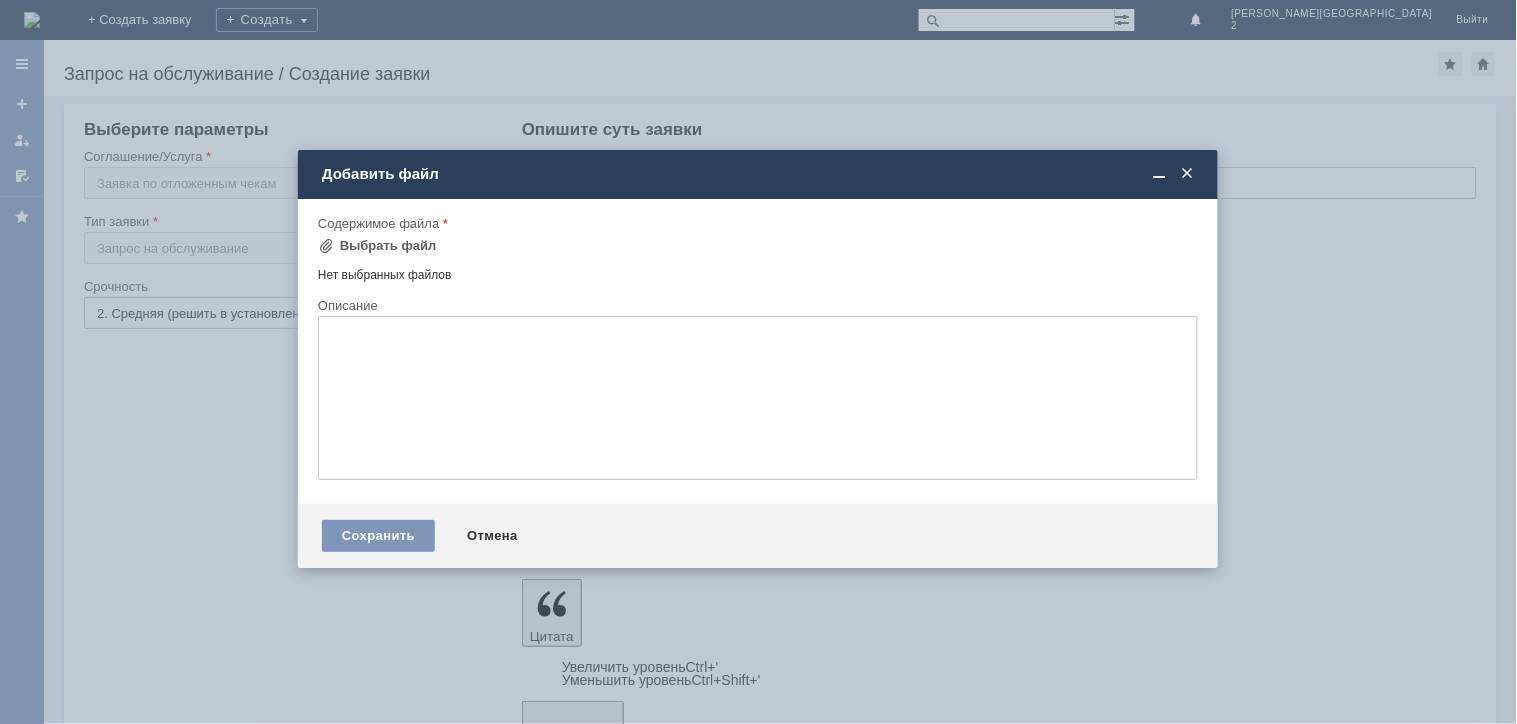type on "2. Средняя (решить в установленные сроки)" 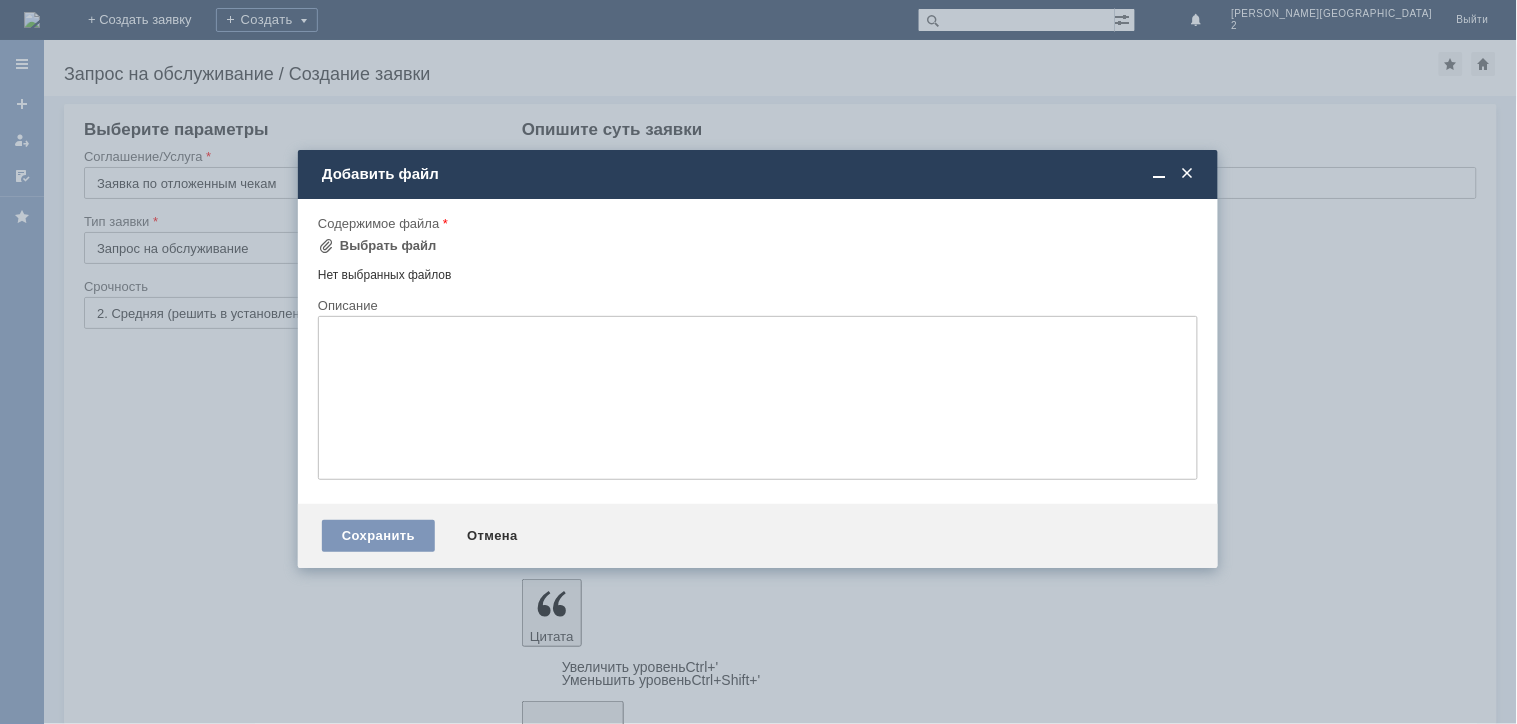 click on "Содержимое файла" at bounding box center [758, 224] 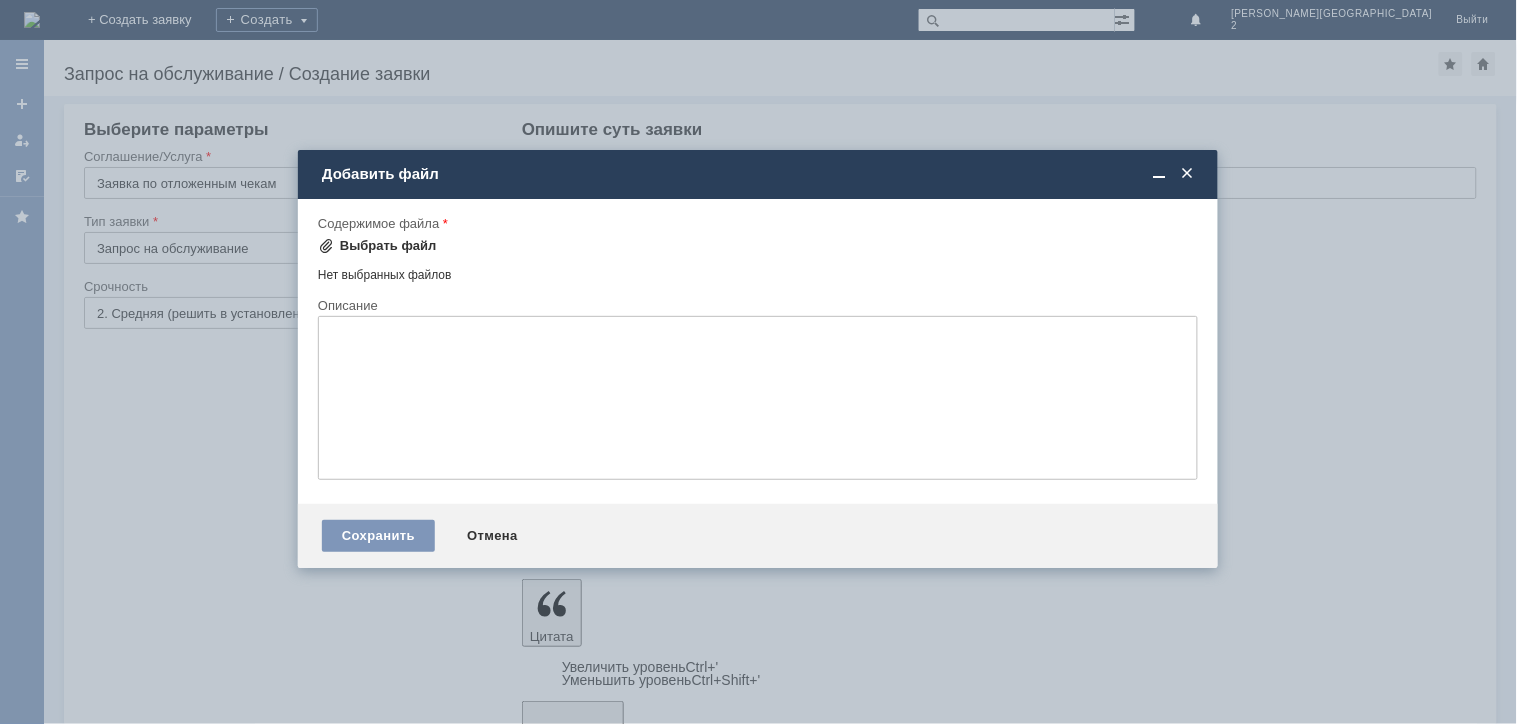 click at bounding box center [326, 246] 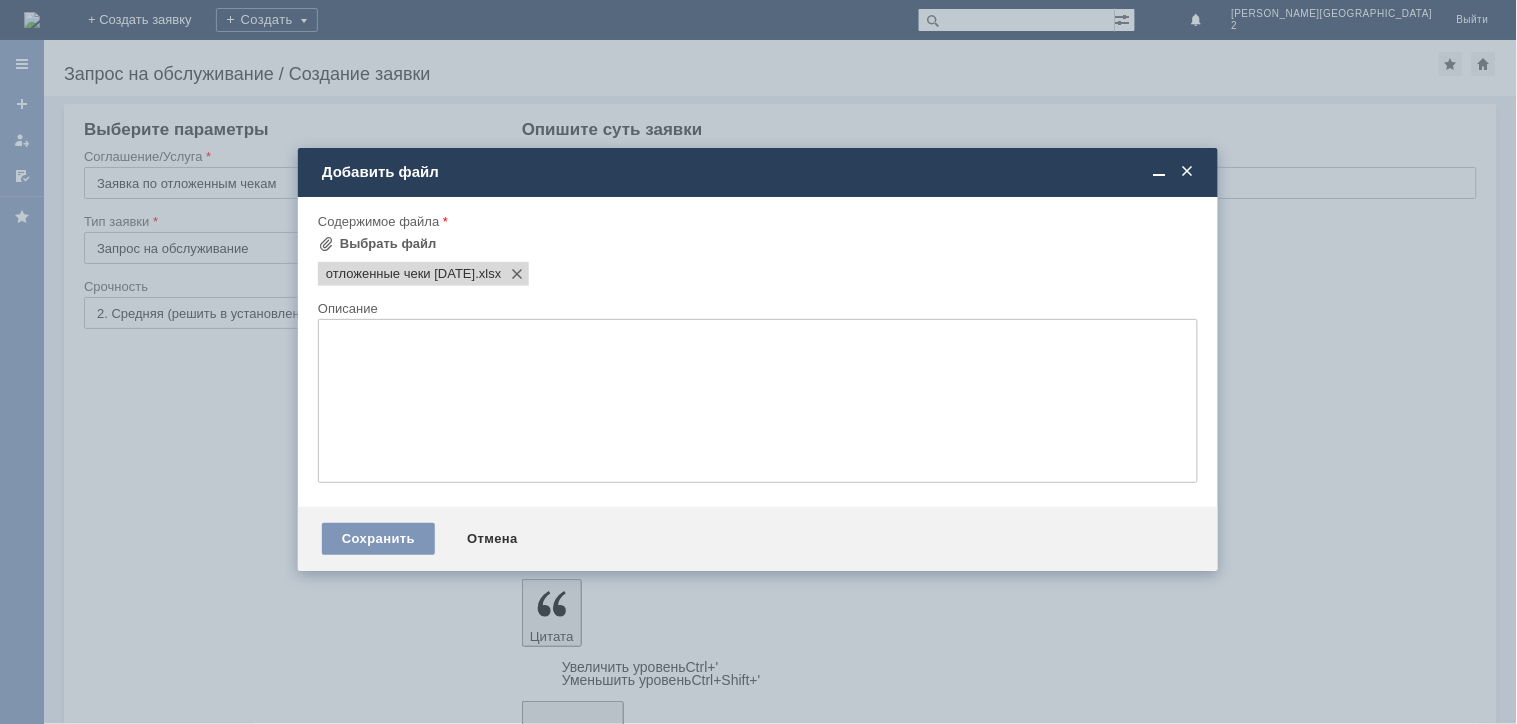 scroll, scrollTop: 0, scrollLeft: 0, axis: both 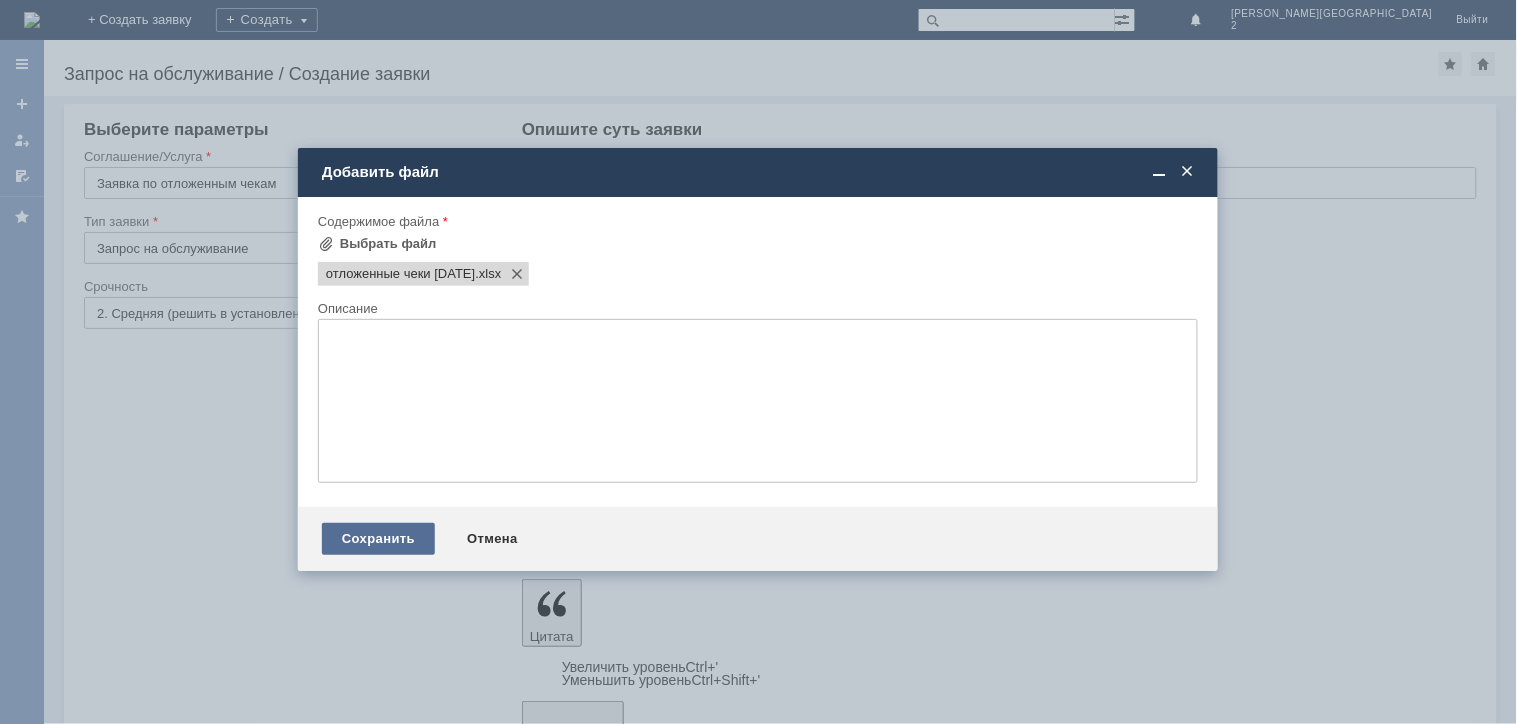 drag, startPoint x: 402, startPoint y: 520, endPoint x: 381, endPoint y: 541, distance: 29.698484 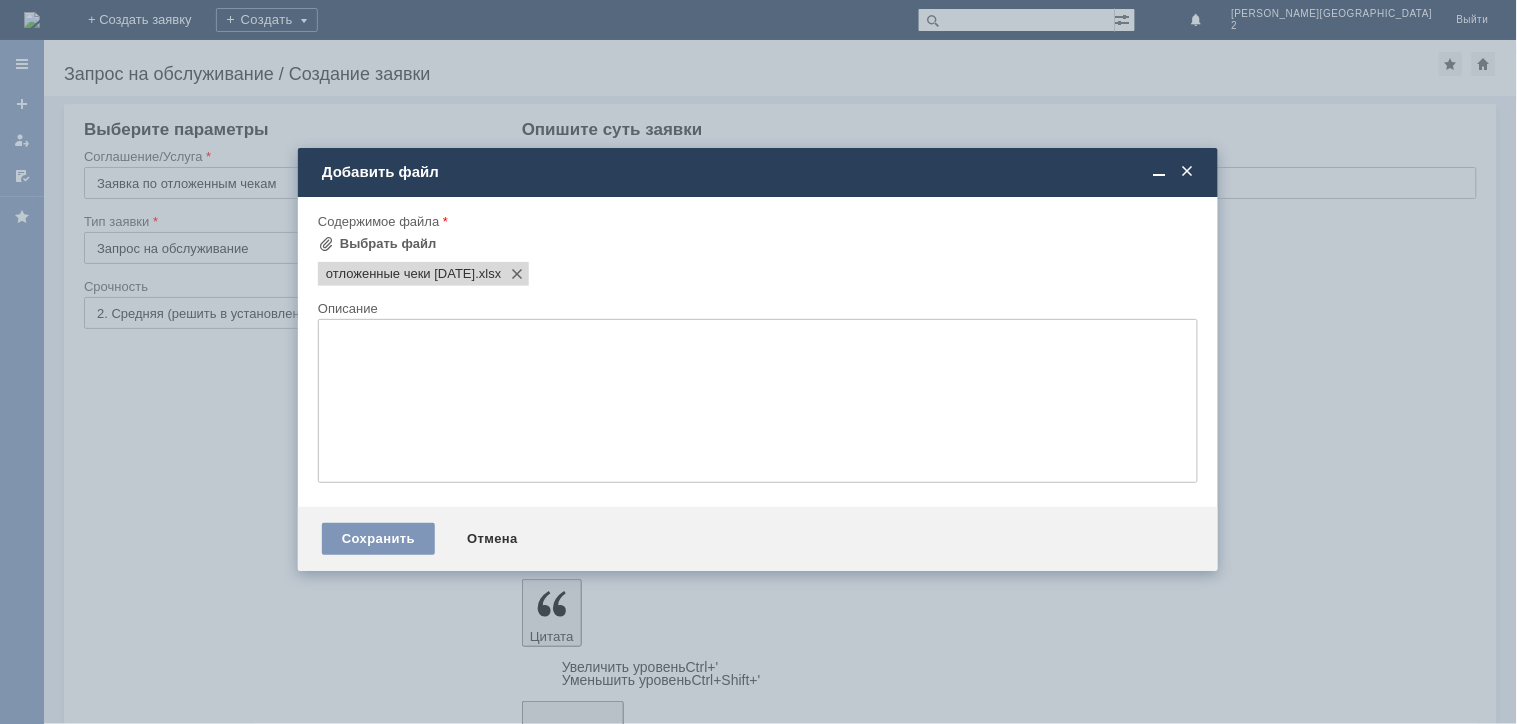 drag, startPoint x: 381, startPoint y: 541, endPoint x: 197, endPoint y: 545, distance: 184.04347 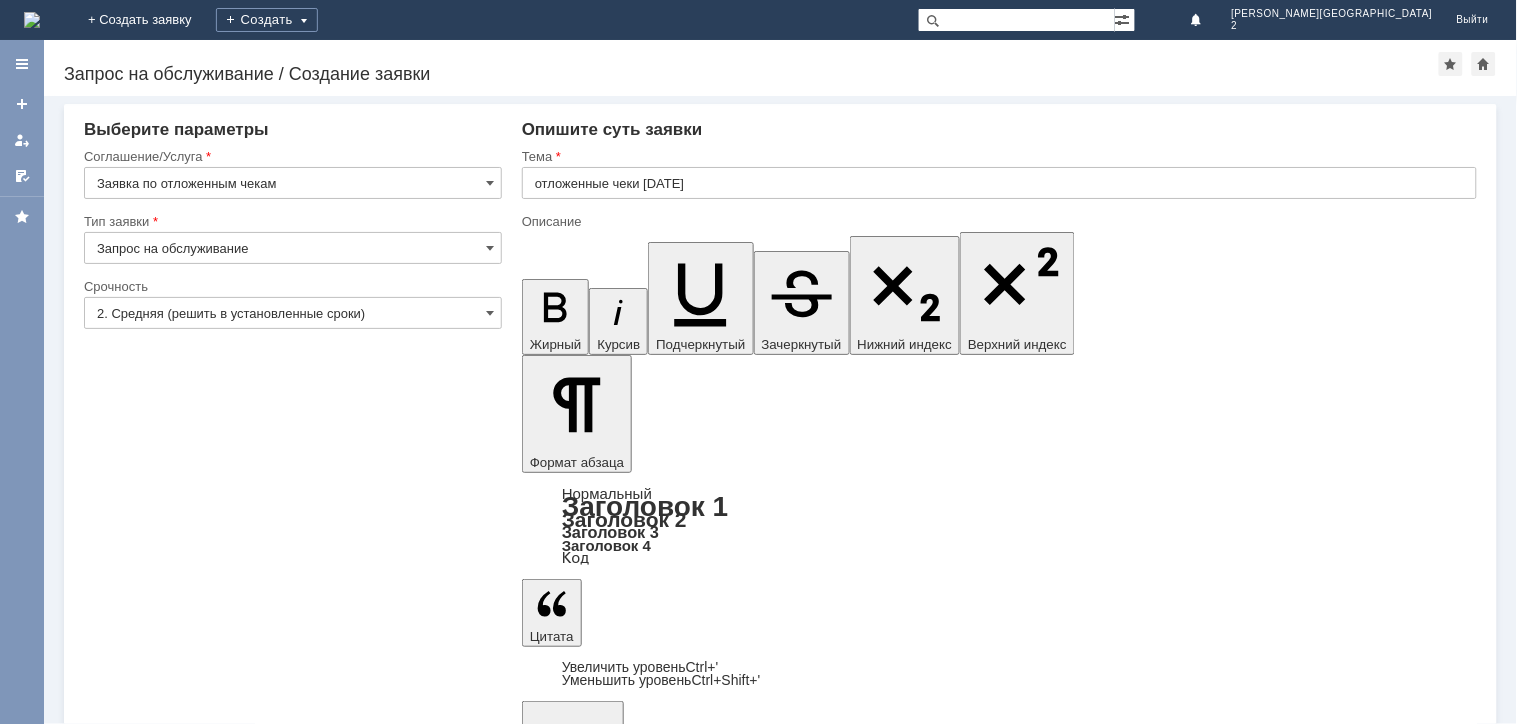 drag, startPoint x: 147, startPoint y: 531, endPoint x: 167, endPoint y: 578, distance: 51.078373 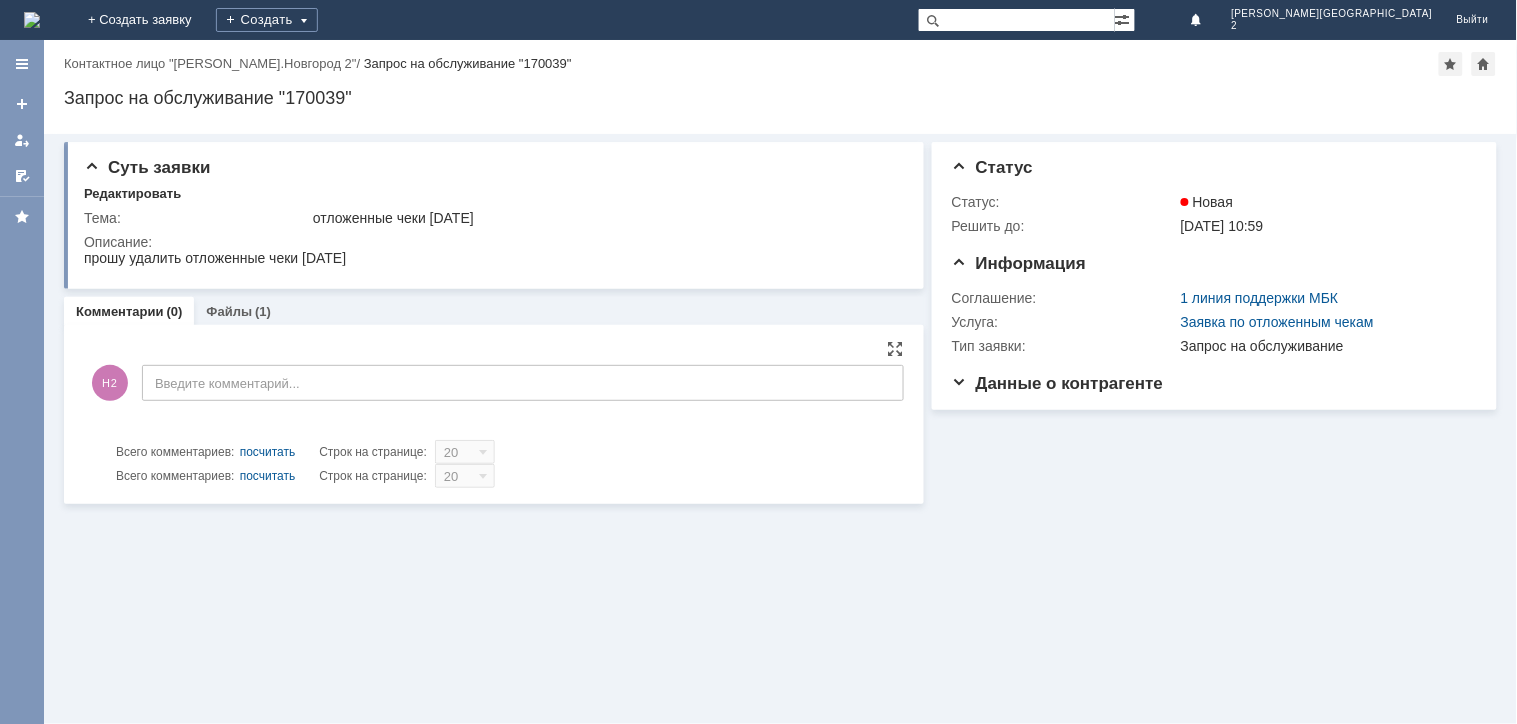 scroll, scrollTop: 0, scrollLeft: 0, axis: both 